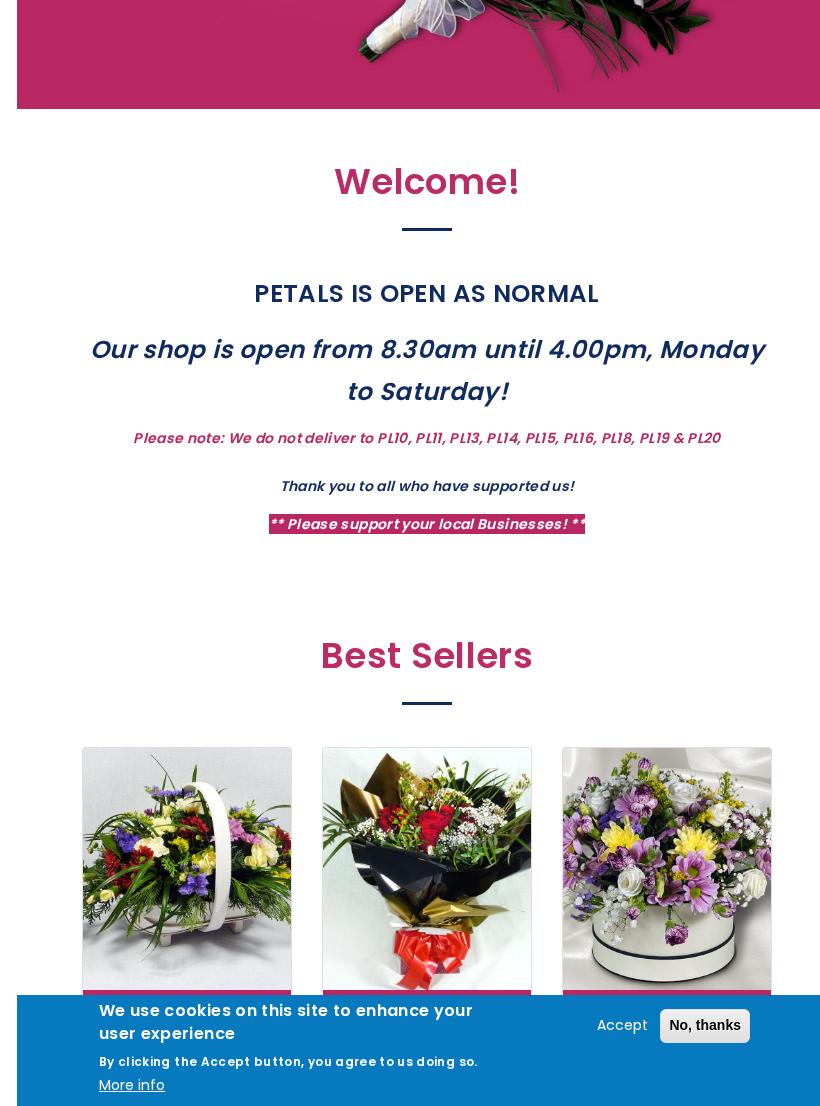scroll, scrollTop: 0, scrollLeft: 0, axis: both 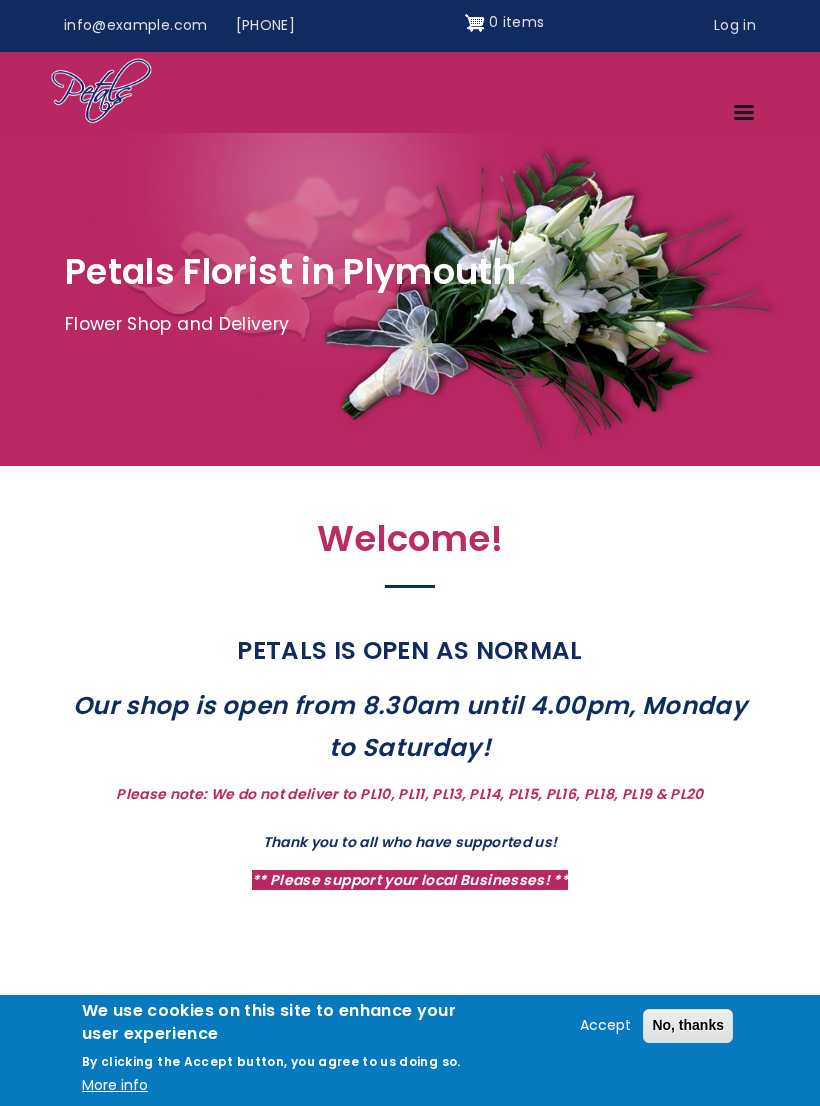 click on "Menu
Occasions Anniversary Birthdays New Arrival Flowers Arrangements Basket Arrangements Bouquets Best Sellers Silk Arrangements Sympathy Sympathy Weddings Wedding Flowers Table and Room Decoration Photo Album About Contact" at bounding box center [410, 92] 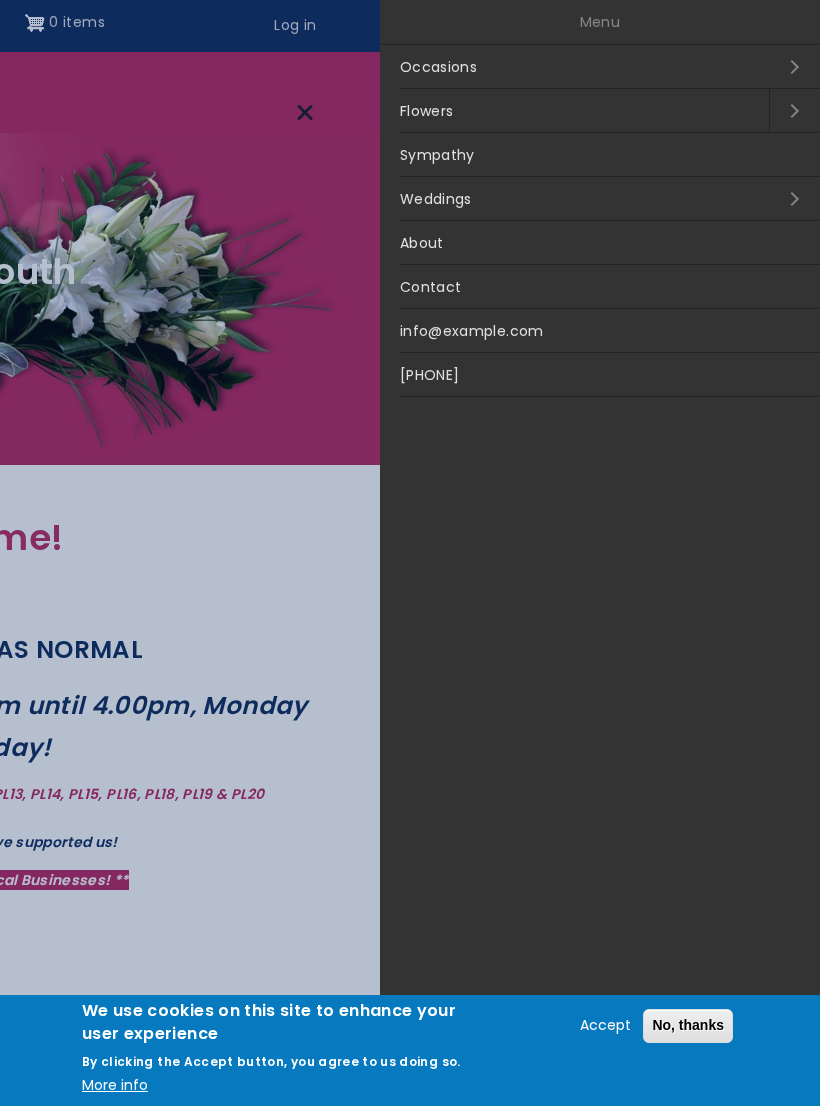 click on "Flowers" at bounding box center [574, 111] 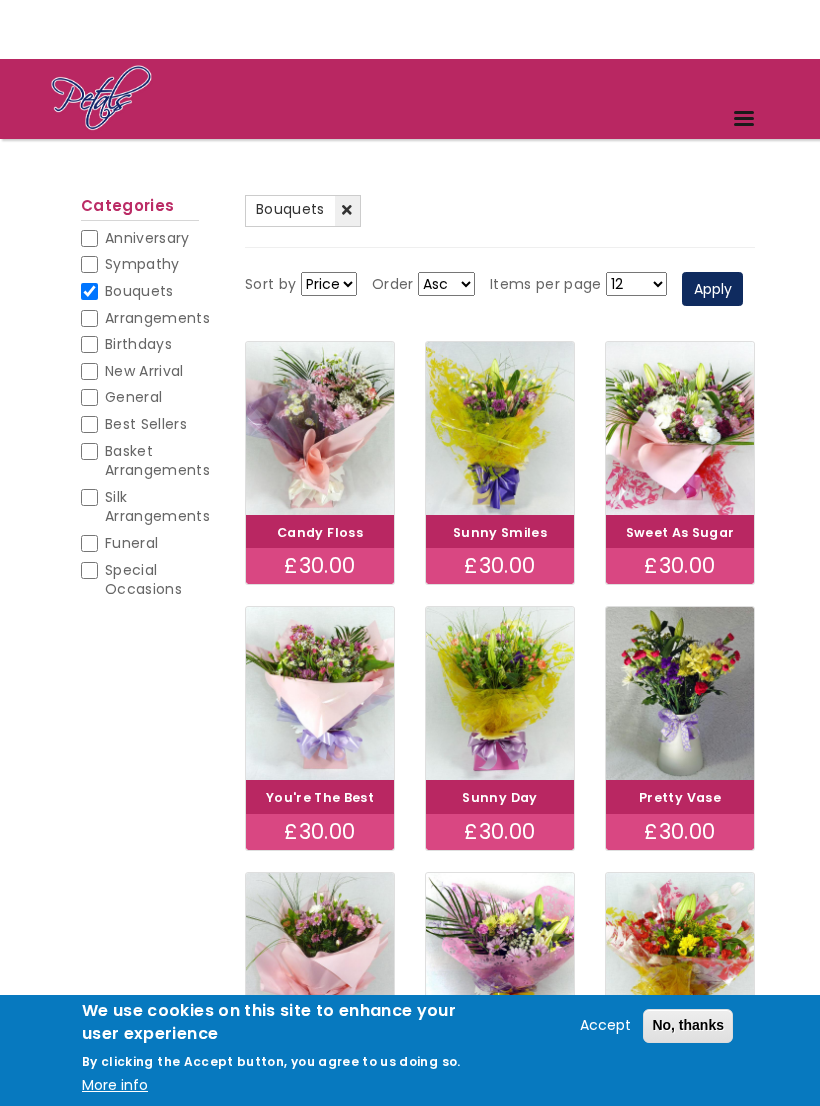 scroll, scrollTop: 0, scrollLeft: 0, axis: both 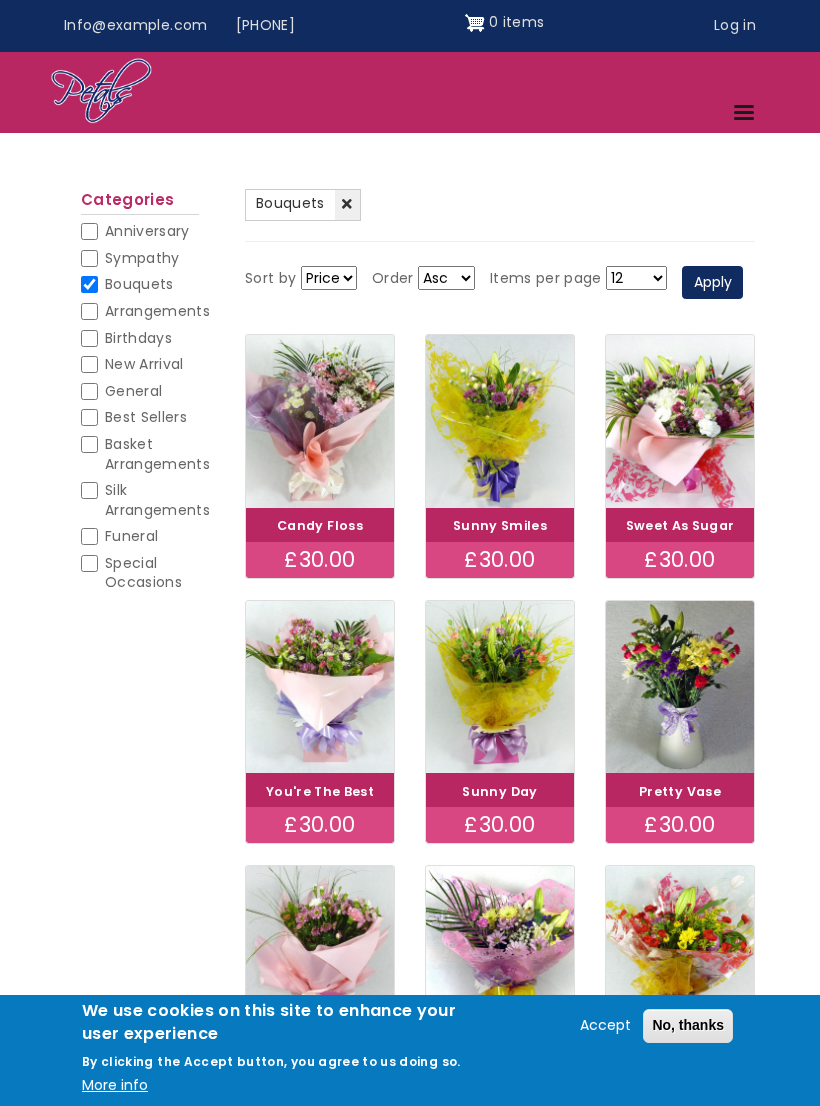 click on "Sympathy" at bounding box center [89, 258] 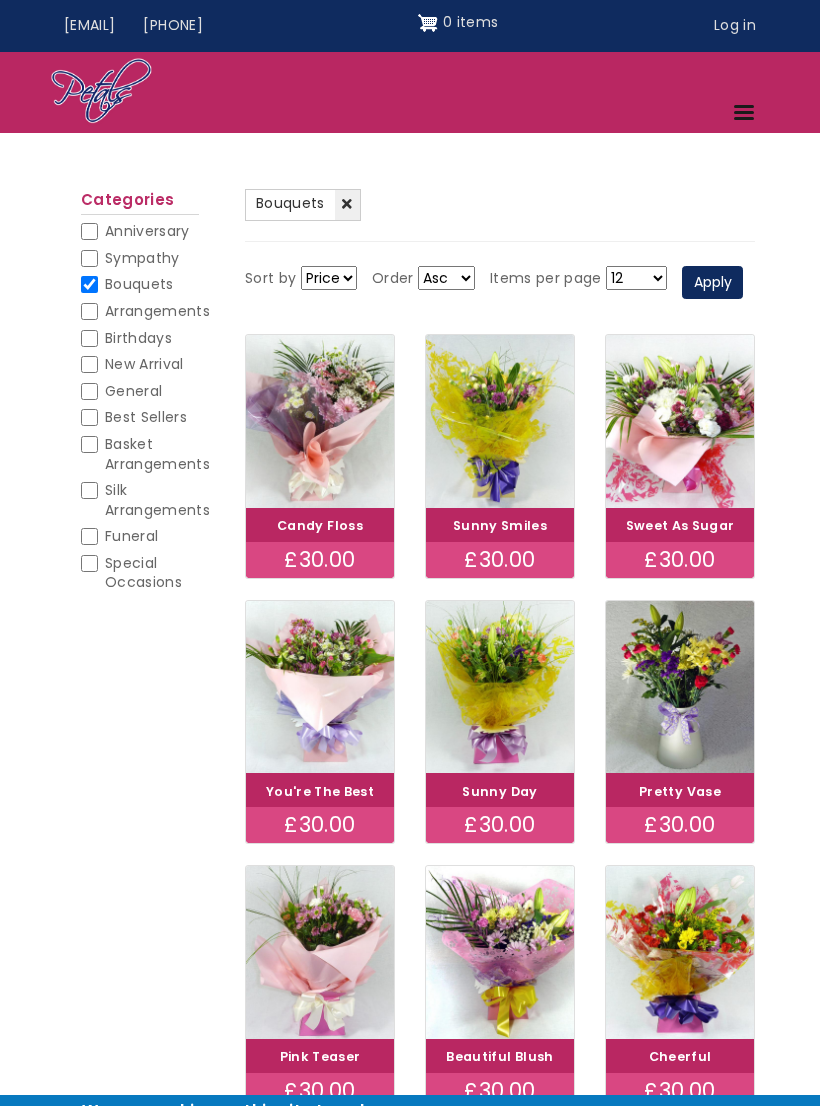 scroll, scrollTop: 0, scrollLeft: 0, axis: both 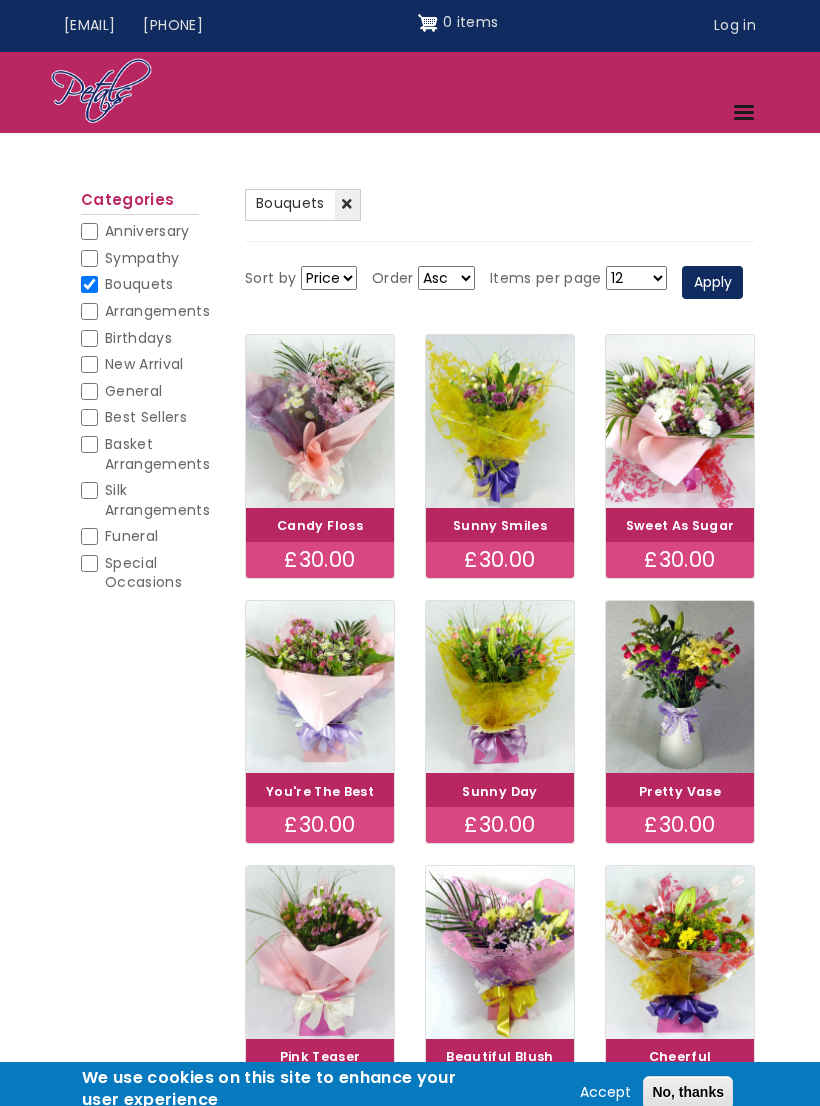 click on "Bouquets" at bounding box center (89, 284) 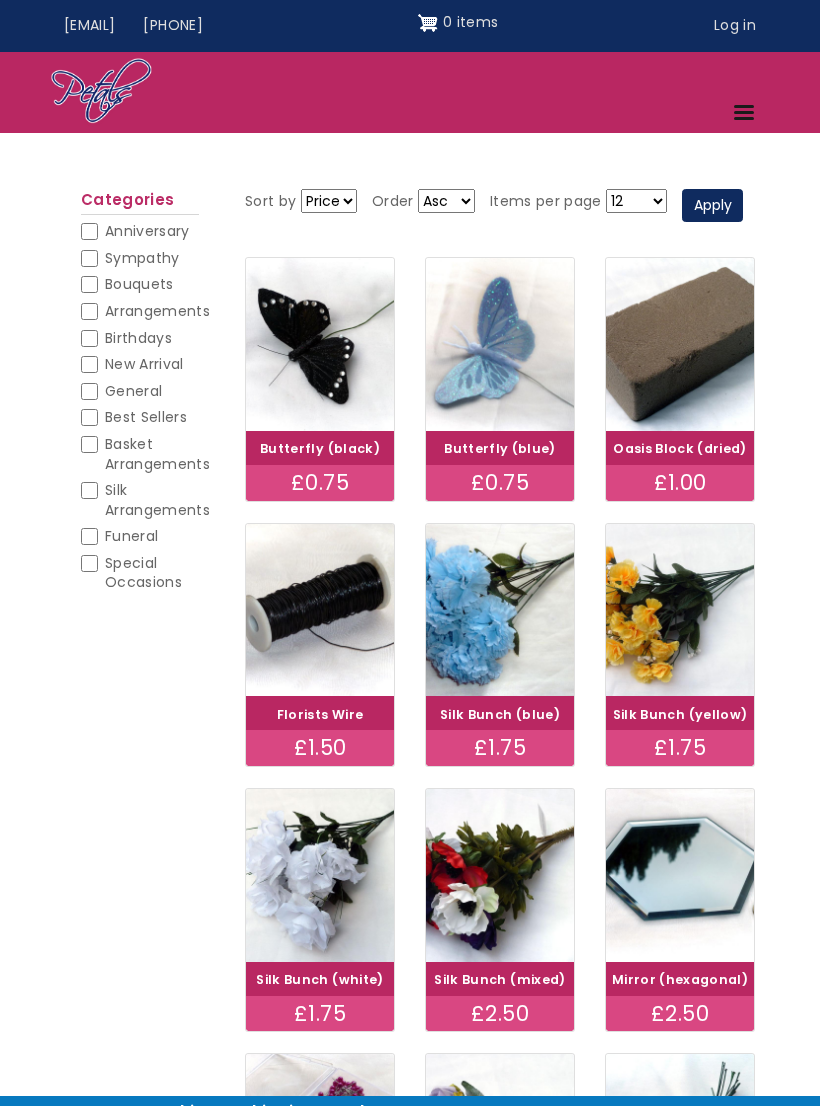 scroll, scrollTop: 0, scrollLeft: 0, axis: both 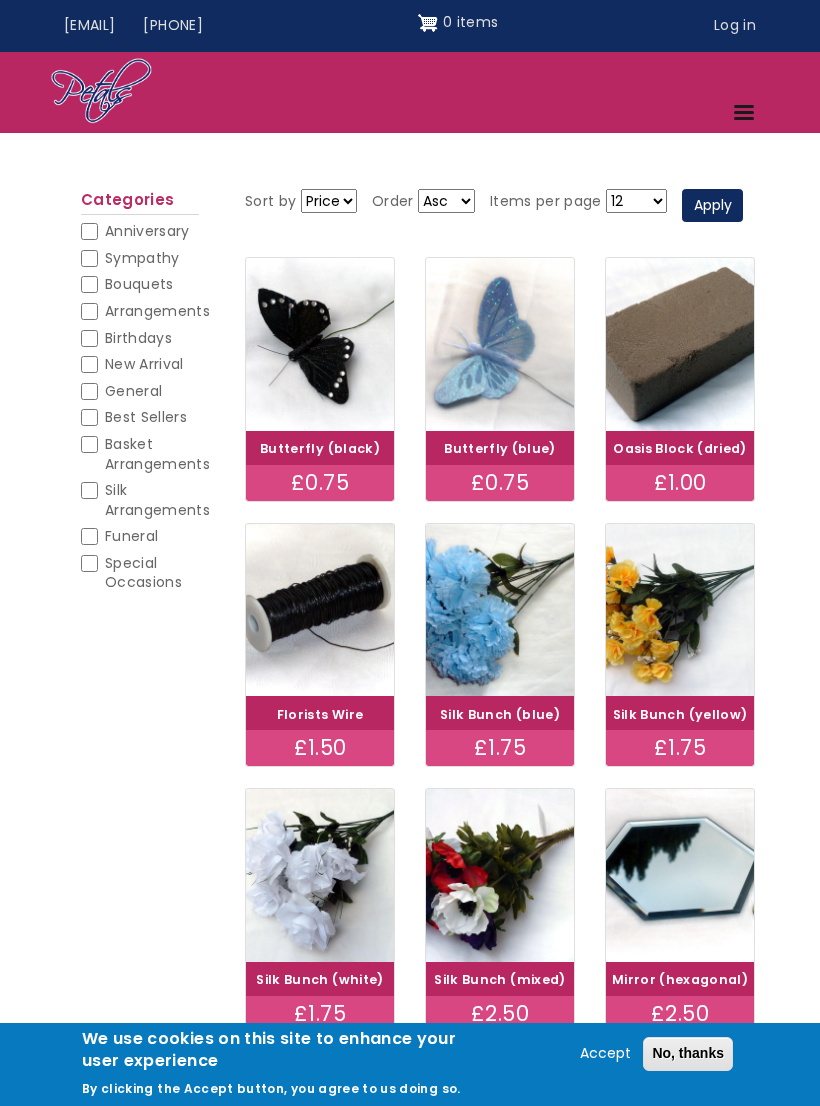 click on "Anniversary" at bounding box center (89, 231) 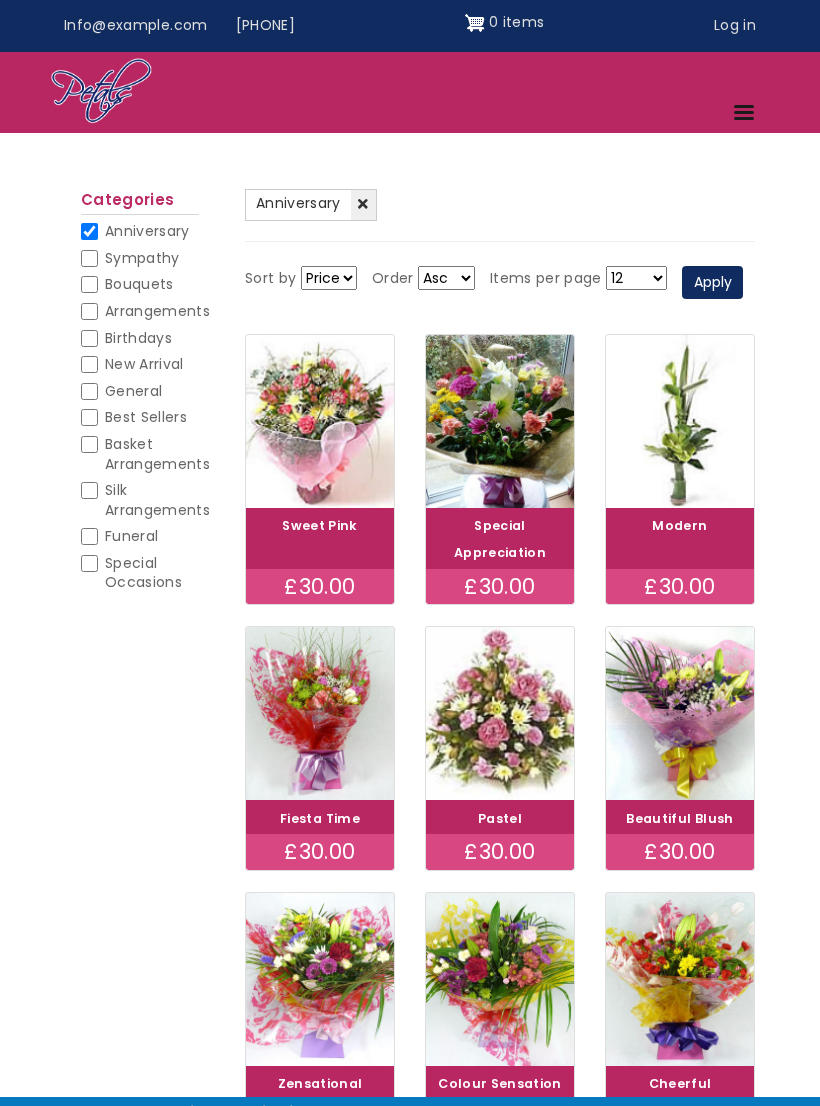 scroll, scrollTop: 0, scrollLeft: 0, axis: both 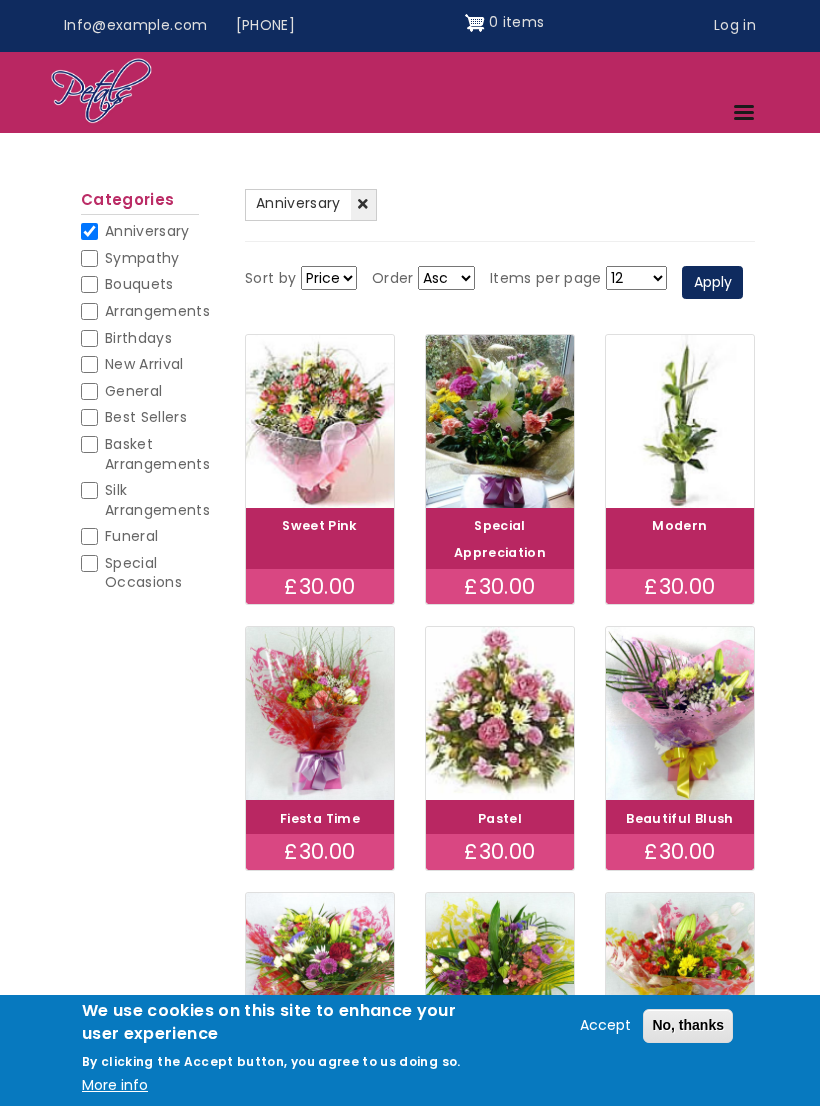 click on "Anniversary" at bounding box center [89, 231] 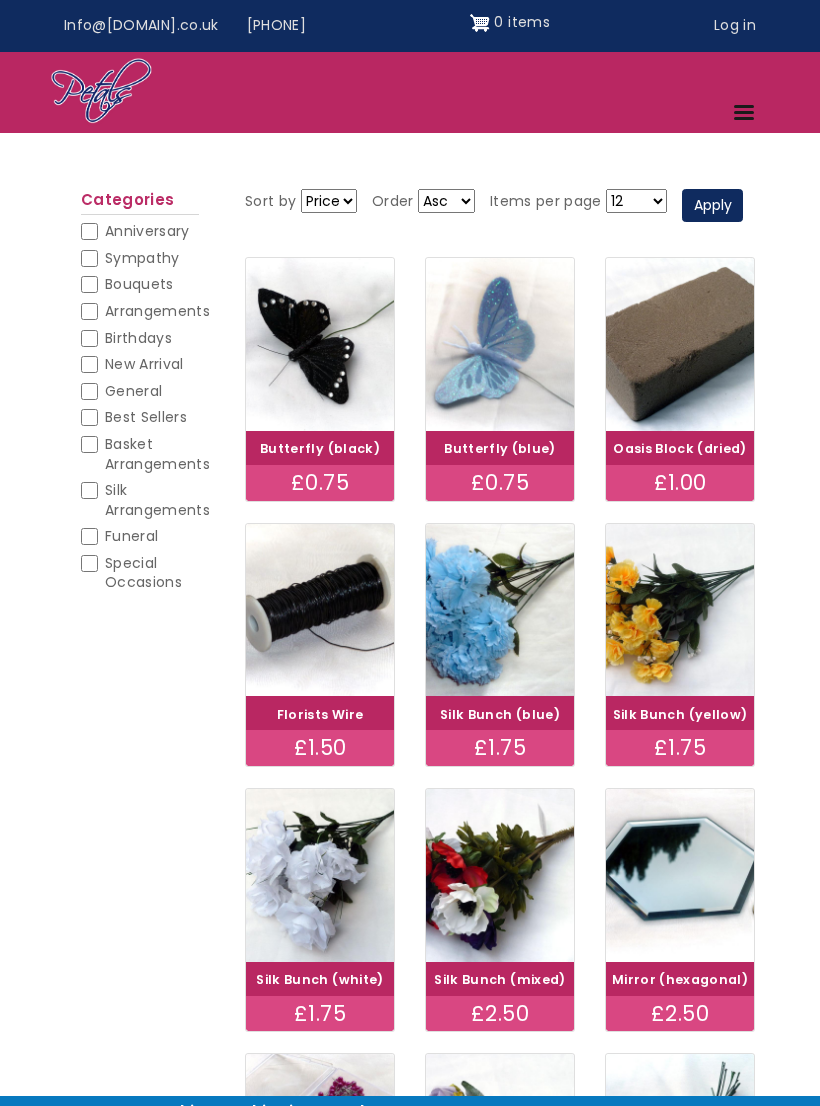 scroll, scrollTop: 0, scrollLeft: 0, axis: both 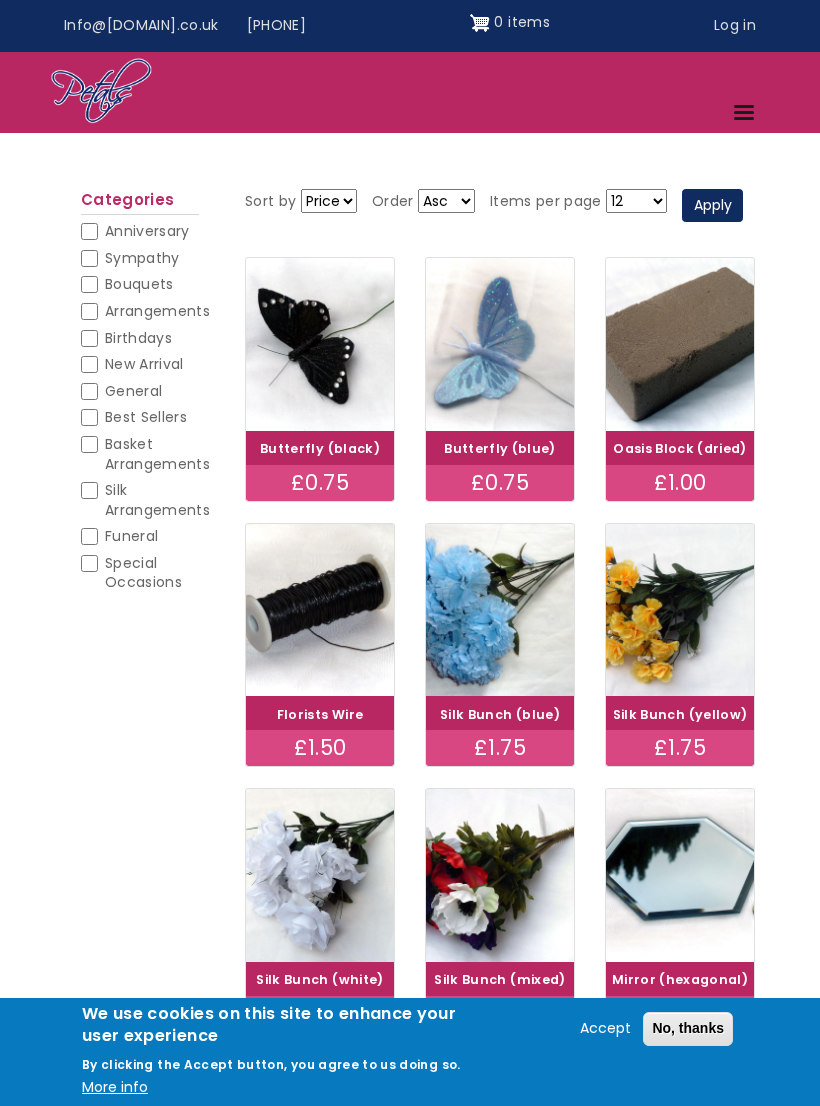 click on "Categories
Anniversary
Anniversary
Sympathy
Sympathy
Bouquets
Bouquets
Arrangements
Arrangements
Birthdays
Birthdays
New Arrival
New Arrival
General
General
Best Sellers
Best Sellers
Basket Arrangements
Basket Arrangements
Silk Arrangements
Silk Arrangements
Funeral
Funeral
Special Occasions
Special Occasions" at bounding box center [140, 402] 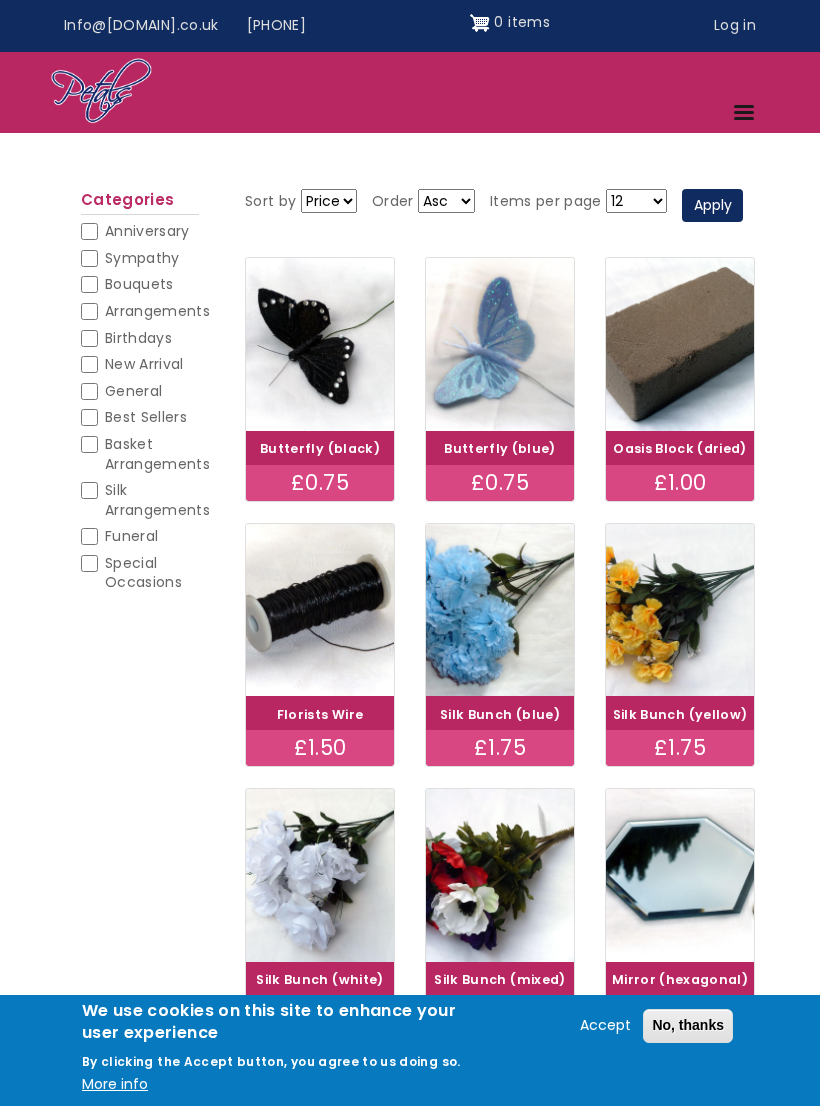 click on "Arrangements" at bounding box center [89, 311] 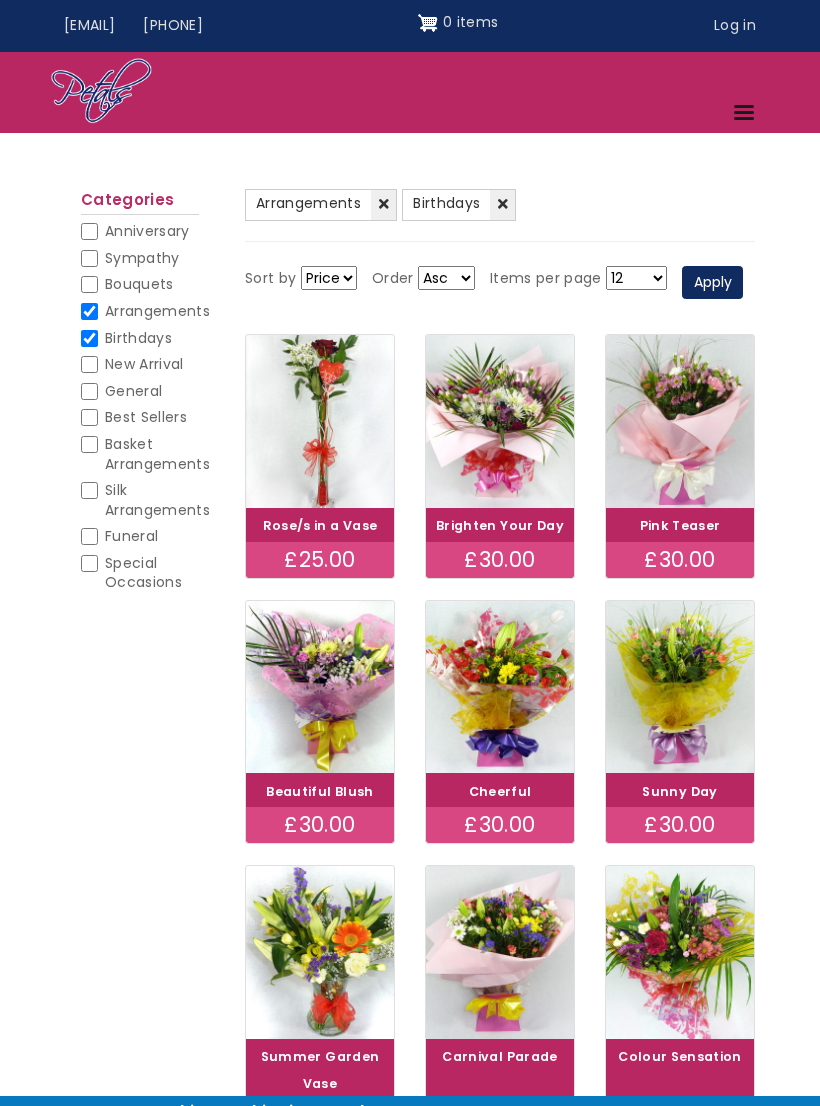 scroll, scrollTop: 0, scrollLeft: 0, axis: both 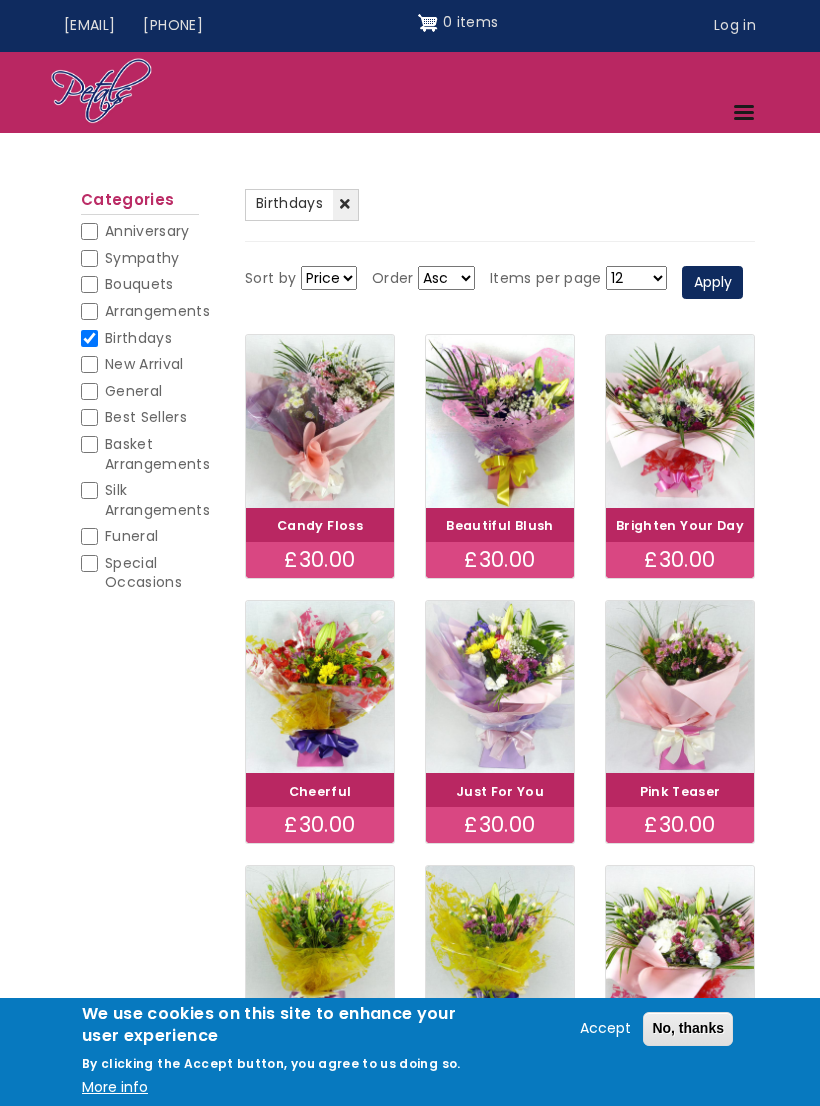 click on "Birthdays" at bounding box center [89, 338] 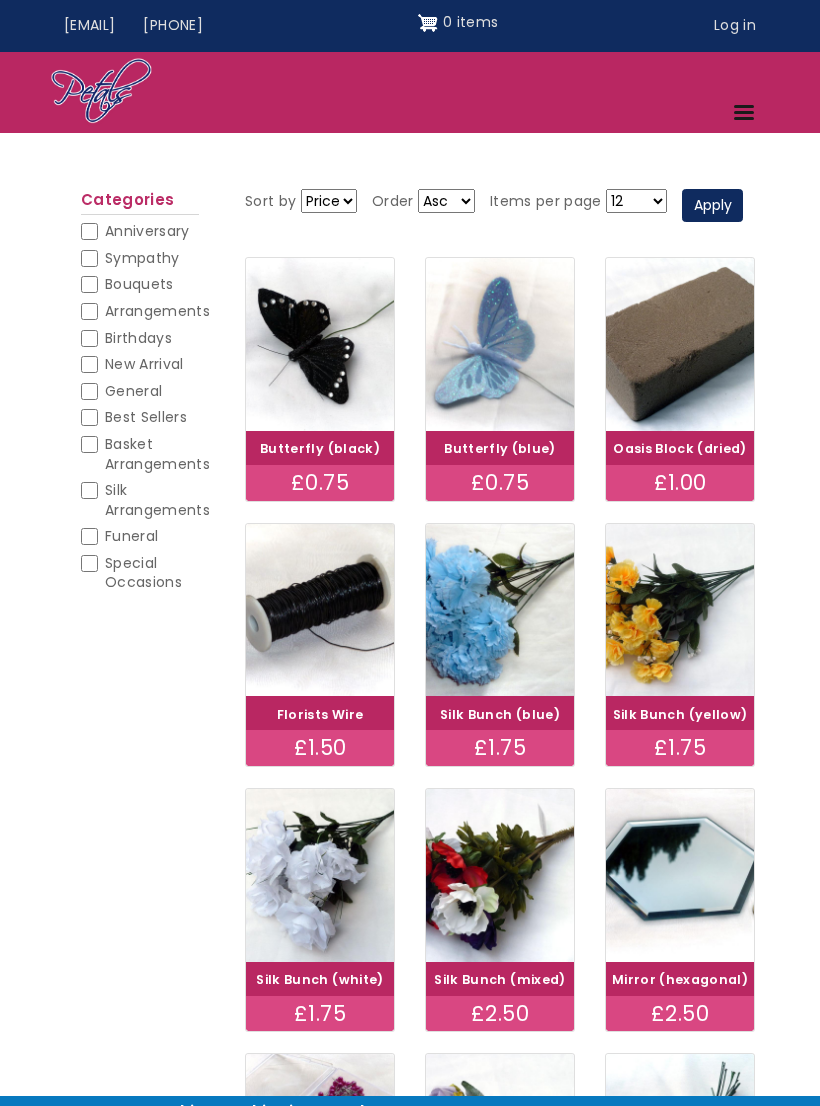 scroll, scrollTop: 0, scrollLeft: 0, axis: both 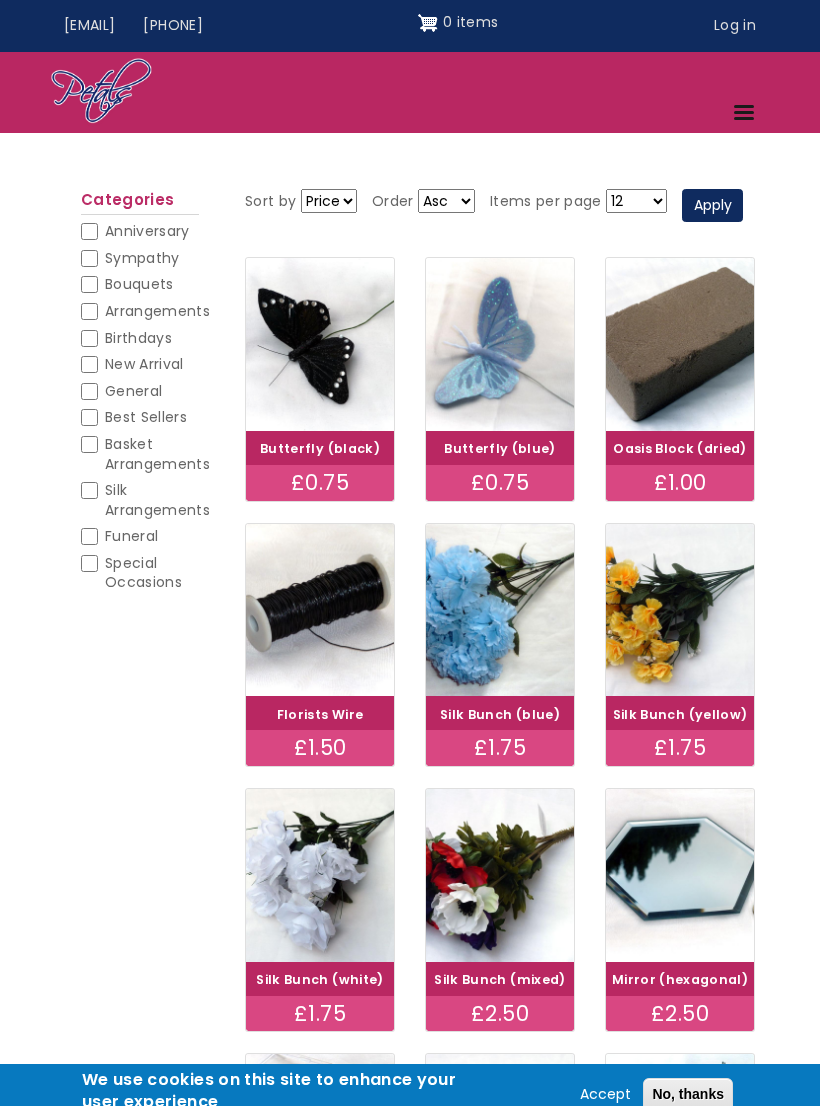 click on "Sympathy" at bounding box center (89, 258) 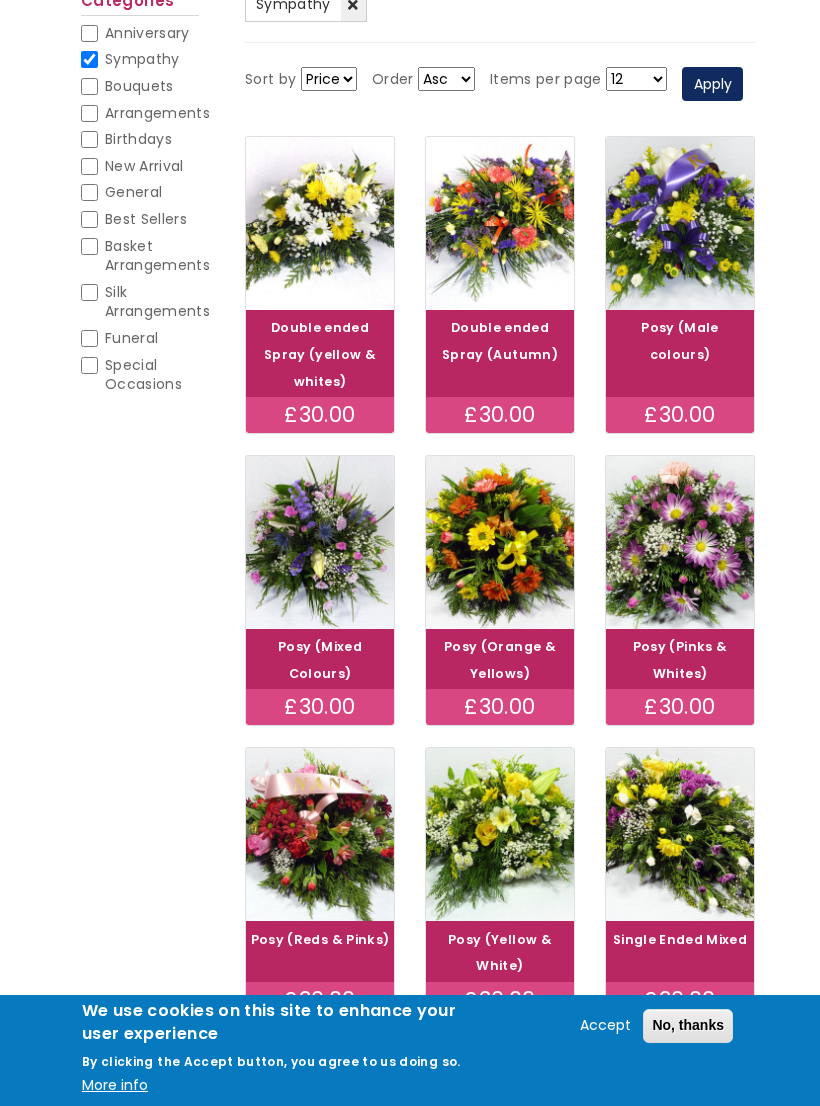 scroll, scrollTop: 0, scrollLeft: 0, axis: both 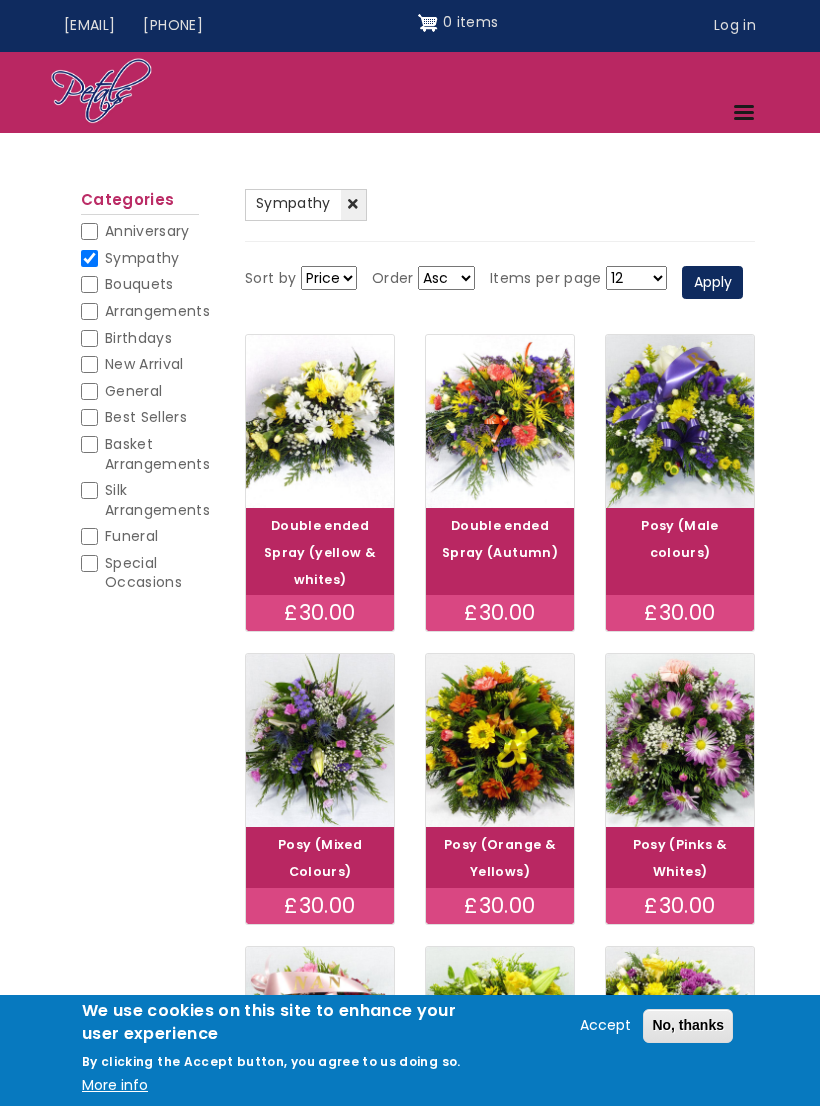 click on "Sympathy" at bounding box center [89, 258] 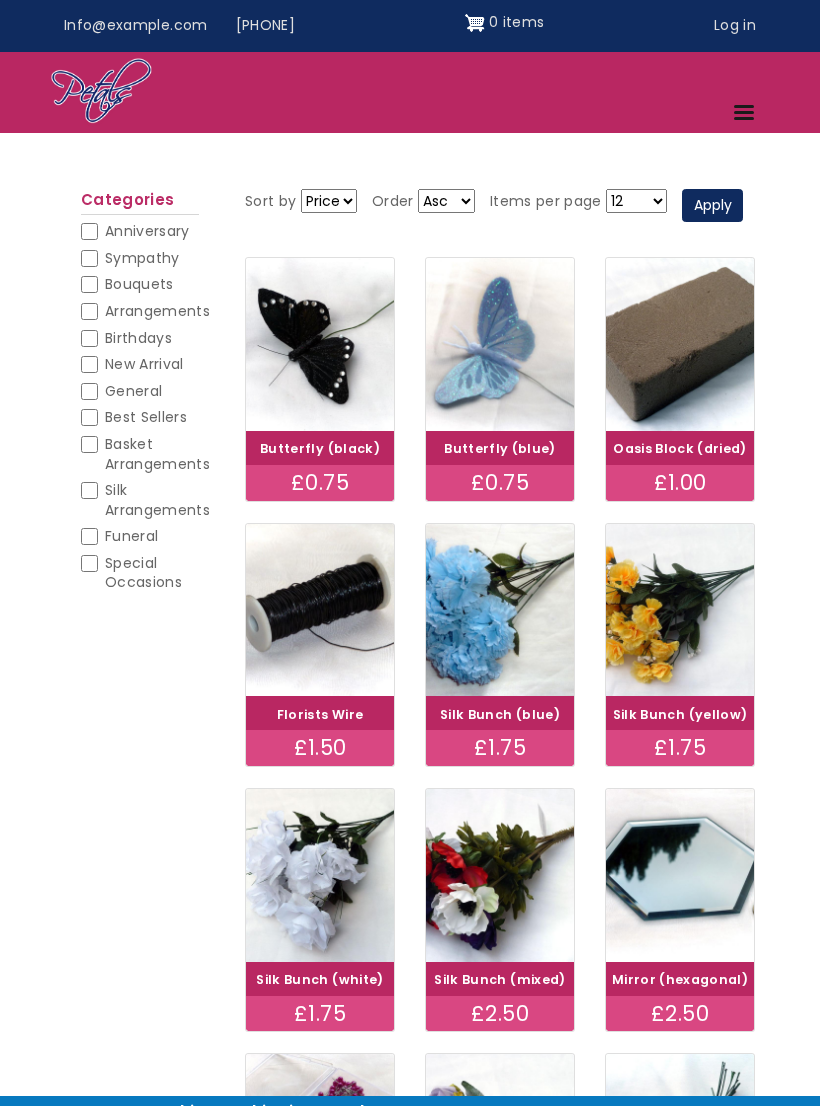 scroll, scrollTop: 0, scrollLeft: 0, axis: both 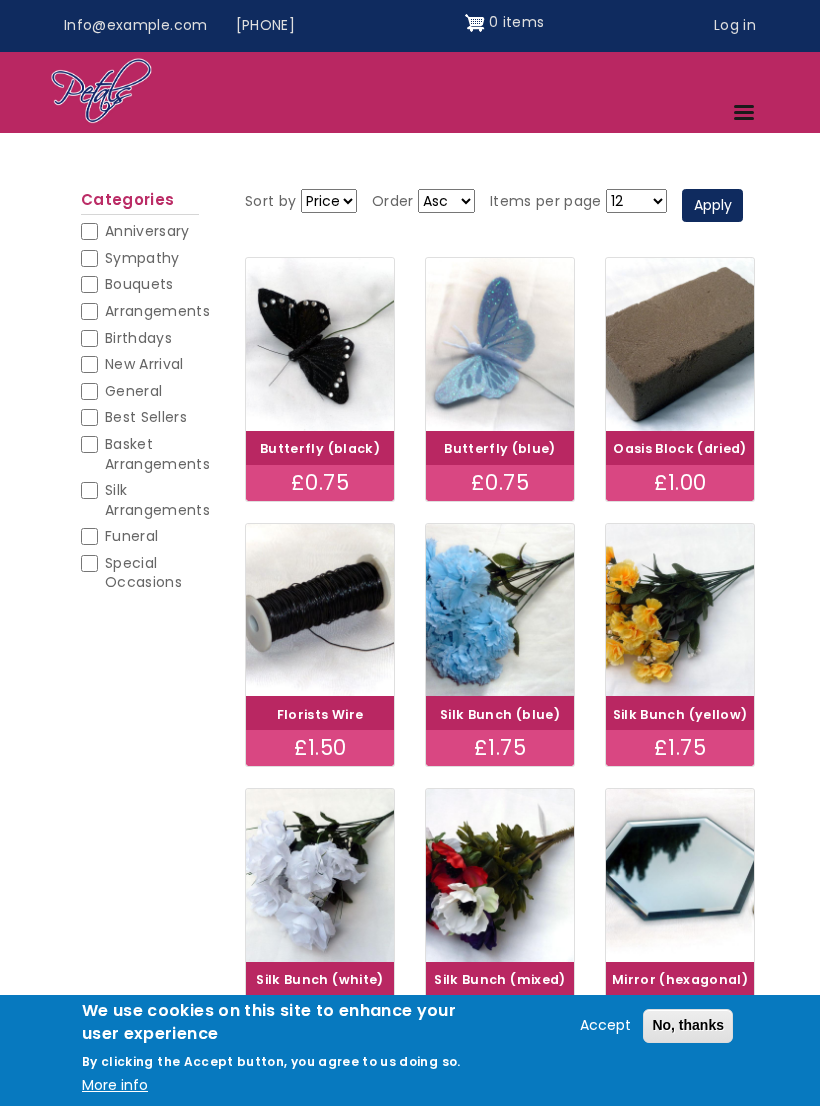 click on "Birthdays" at bounding box center (89, 338) 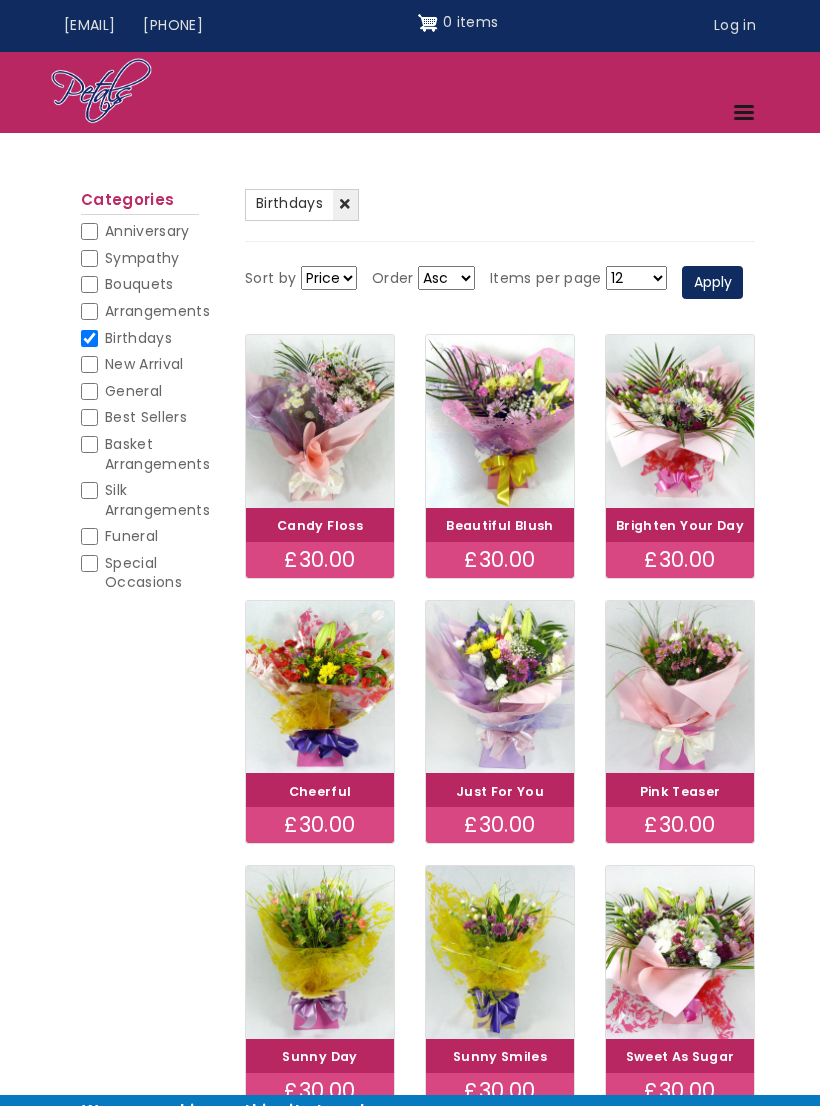 scroll, scrollTop: 0, scrollLeft: 0, axis: both 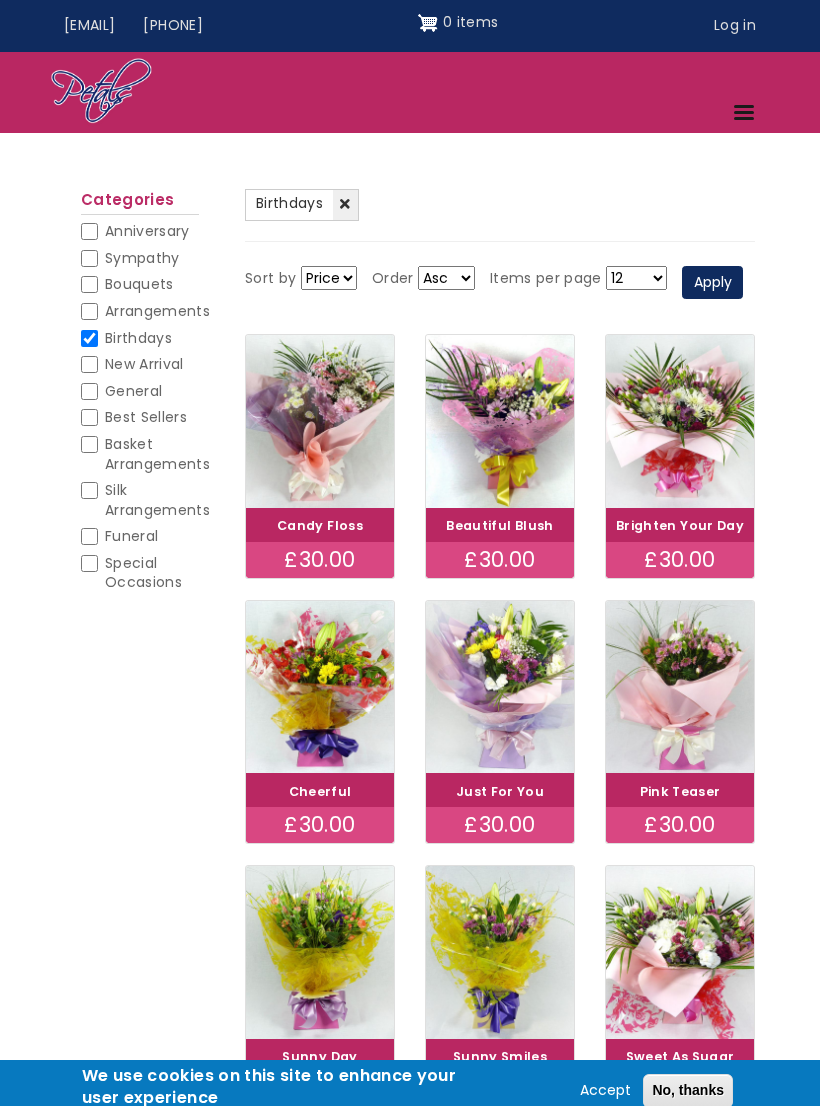 click on "Birthdays" at bounding box center (89, 338) 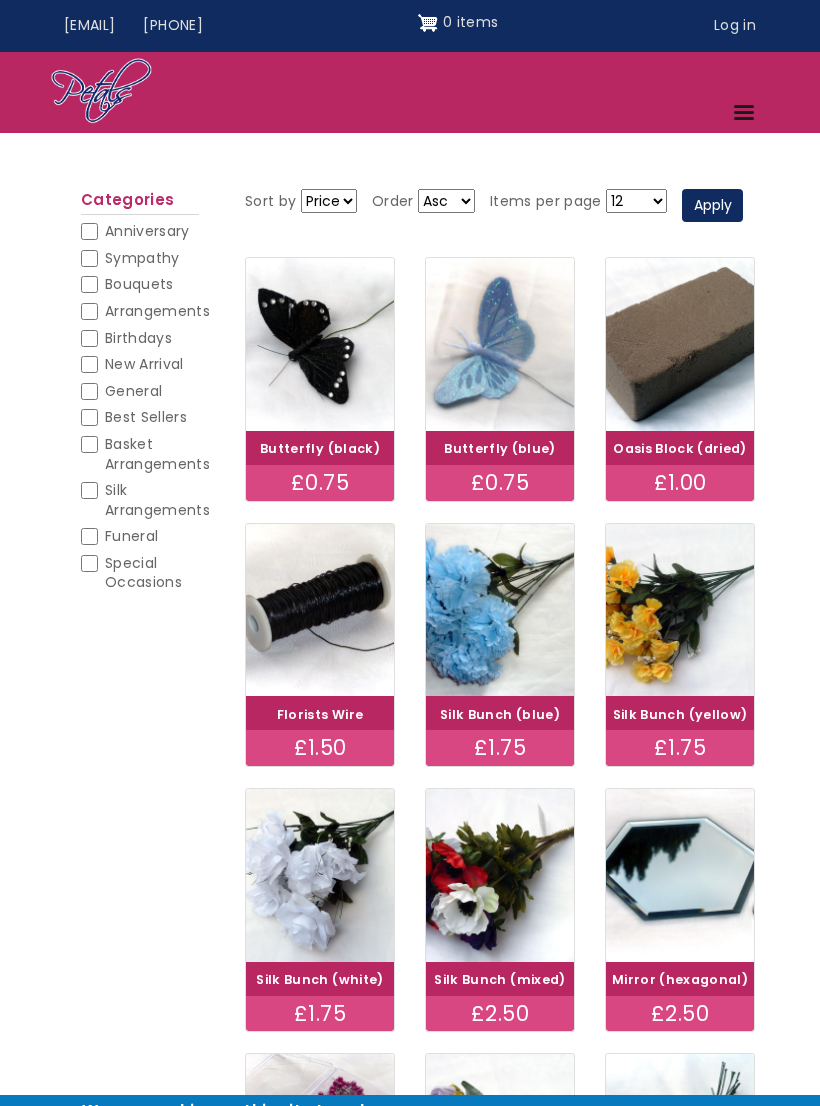 scroll, scrollTop: 0, scrollLeft: 0, axis: both 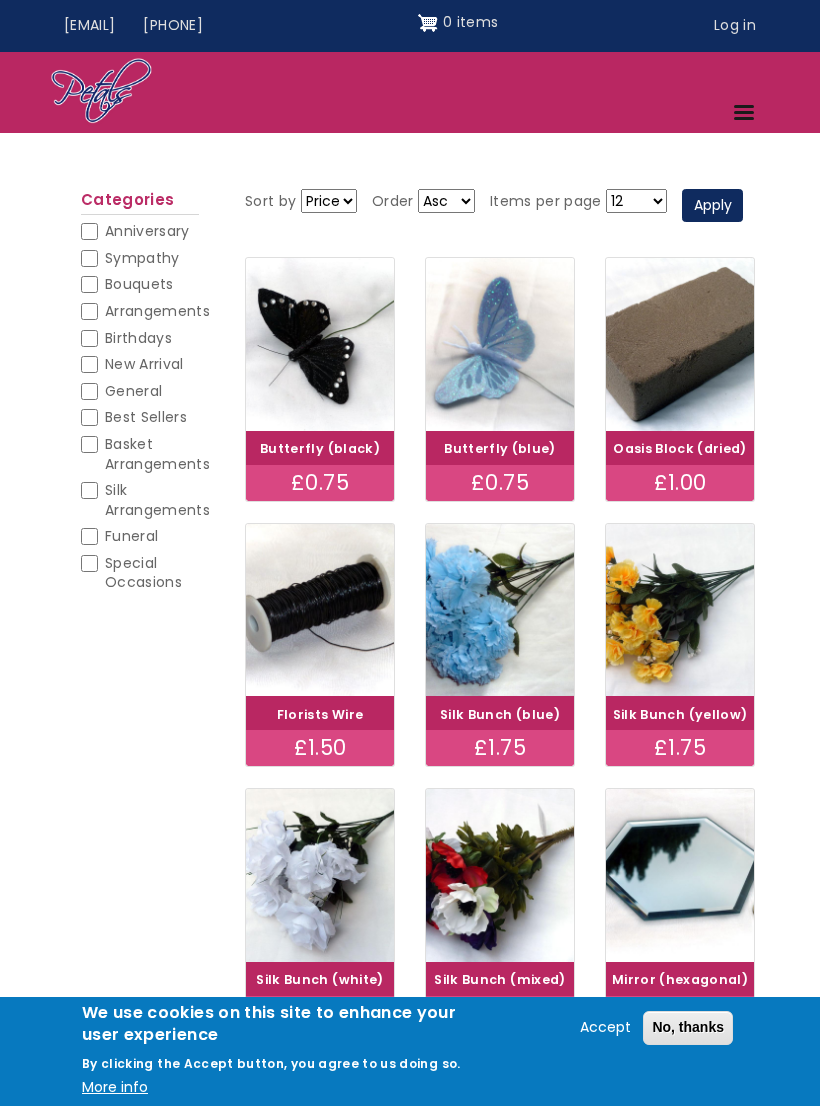 click on "New Arrival" at bounding box center [89, 364] 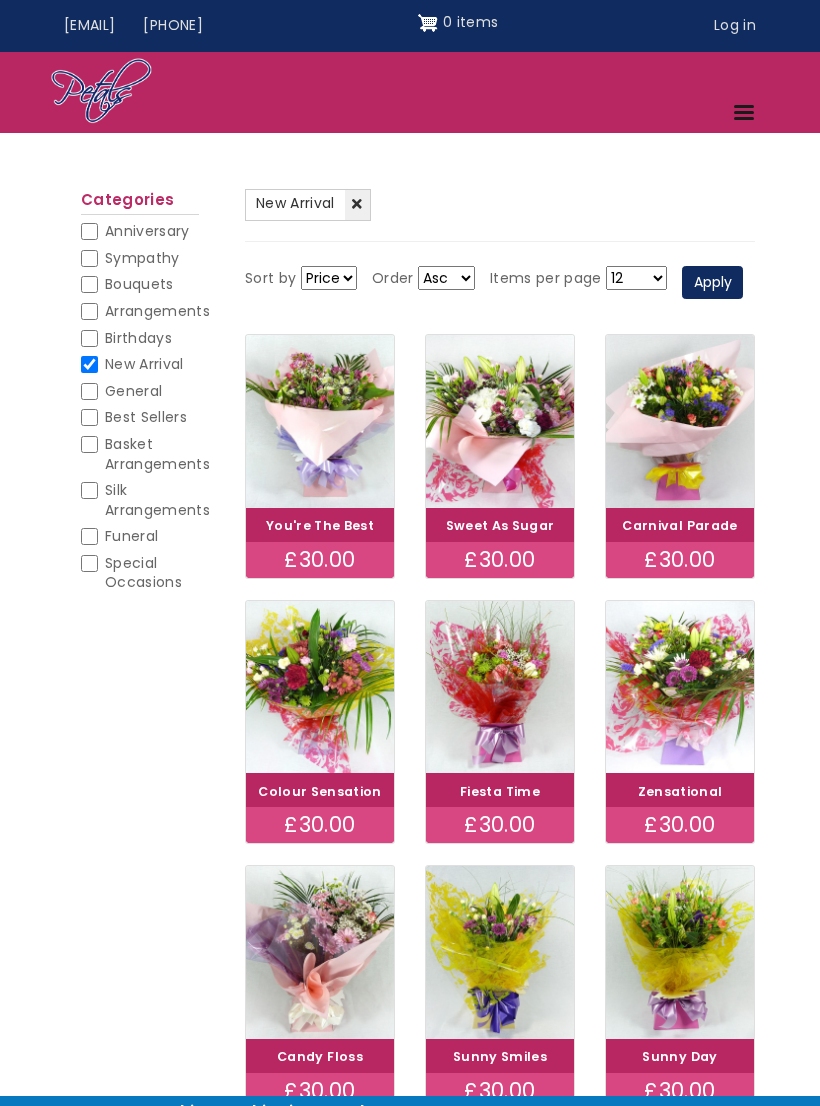 scroll, scrollTop: 0, scrollLeft: 0, axis: both 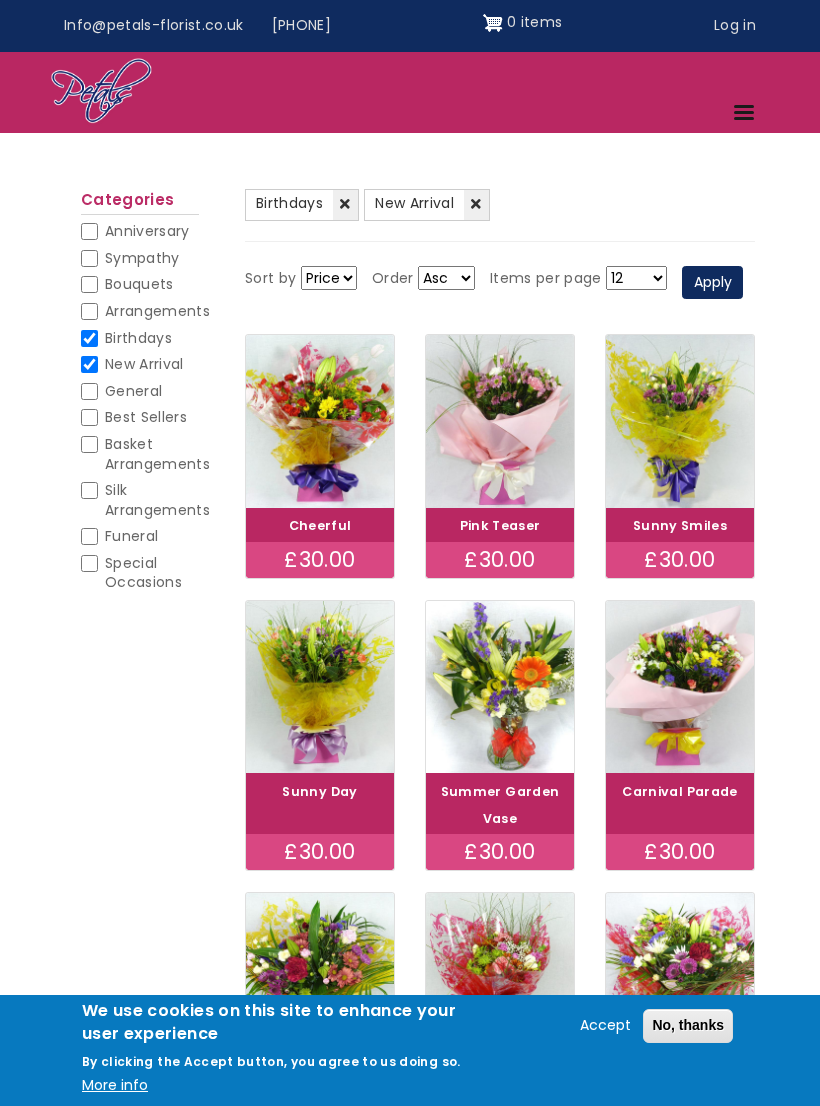 click on "Categories
Anniversary
Anniversary
Sympathy
Sympathy
Bouquets
Bouquets
Arrangements
Arrangements
Birthdays
(-)
Birthdays
New Arrival
(-)
New Arrival
General
General
Best Sellers
Best Sellers
Basket Arrangements
Basket Arrangements
Silk Arrangements
Silk Arrangements
Funeral
Funeral
Special Occasions
Special Occasions" at bounding box center [140, 402] 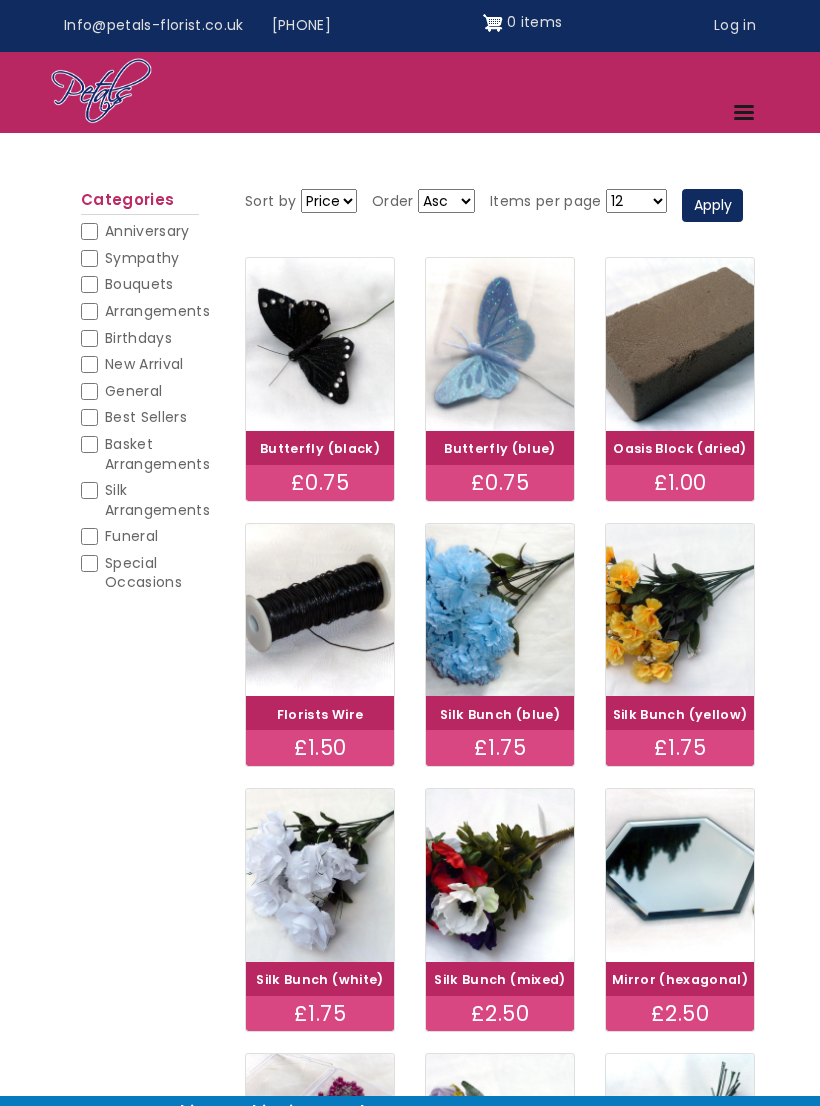 scroll, scrollTop: 0, scrollLeft: 0, axis: both 